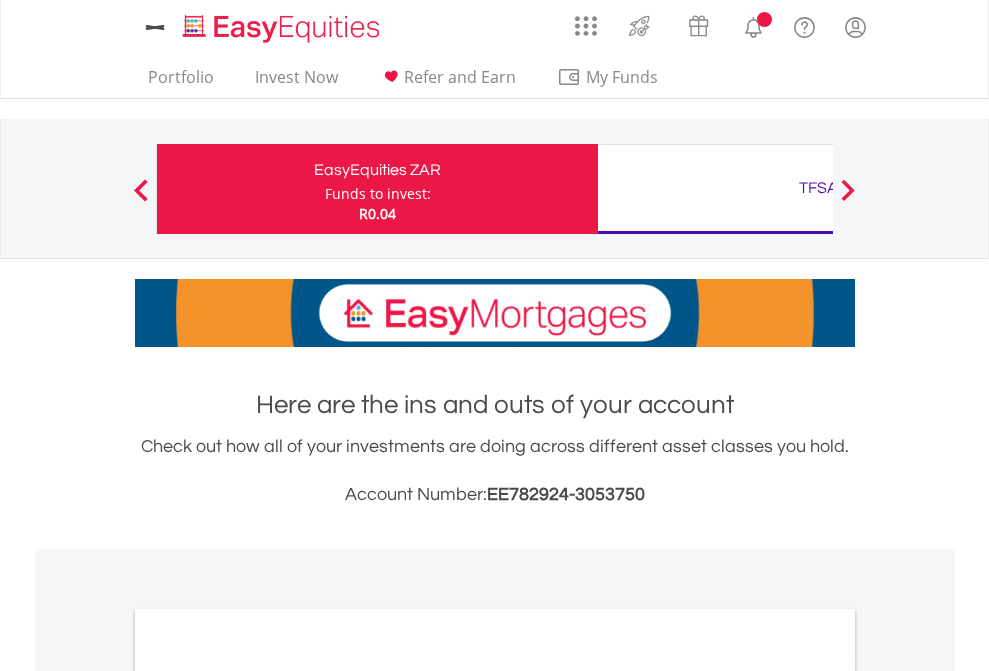 scroll, scrollTop: 0, scrollLeft: 0, axis: both 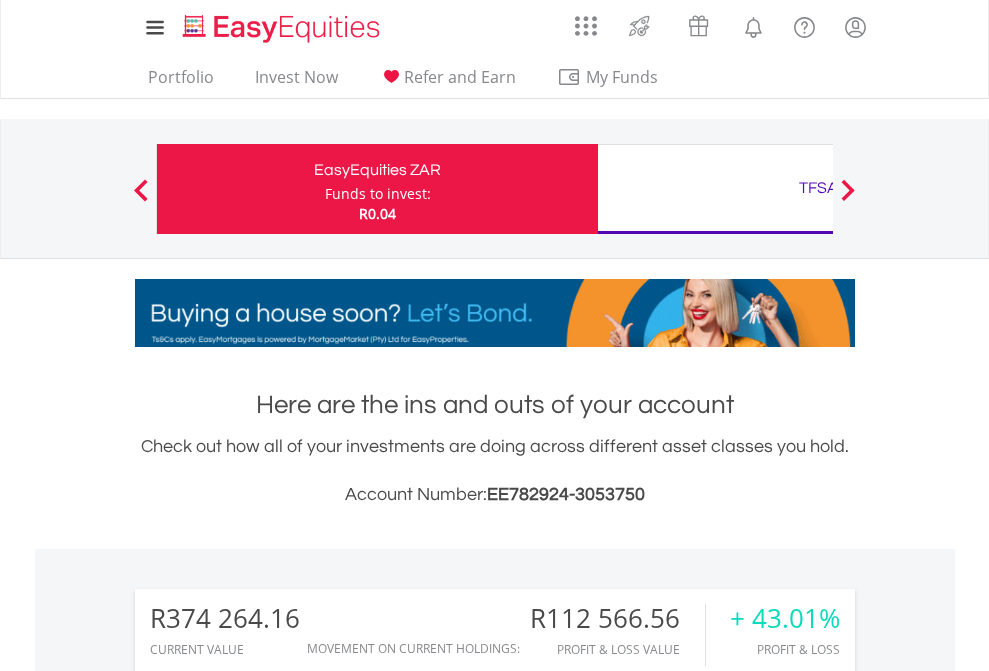 click on "Funds to invest:" at bounding box center [378, 194] 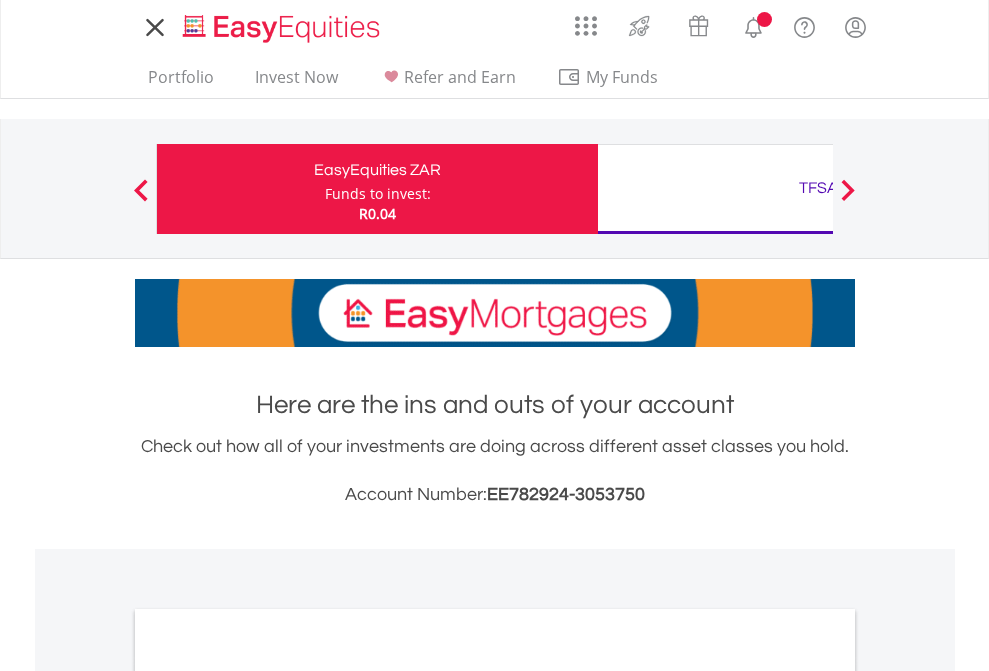 scroll, scrollTop: 0, scrollLeft: 0, axis: both 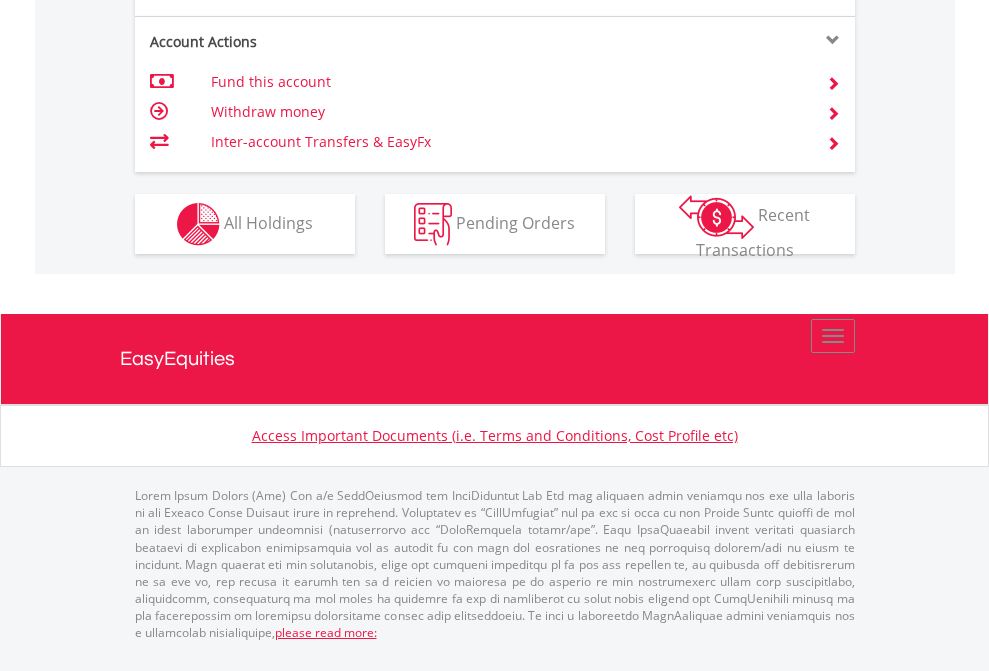 click on "Investment types" at bounding box center [706, -337] 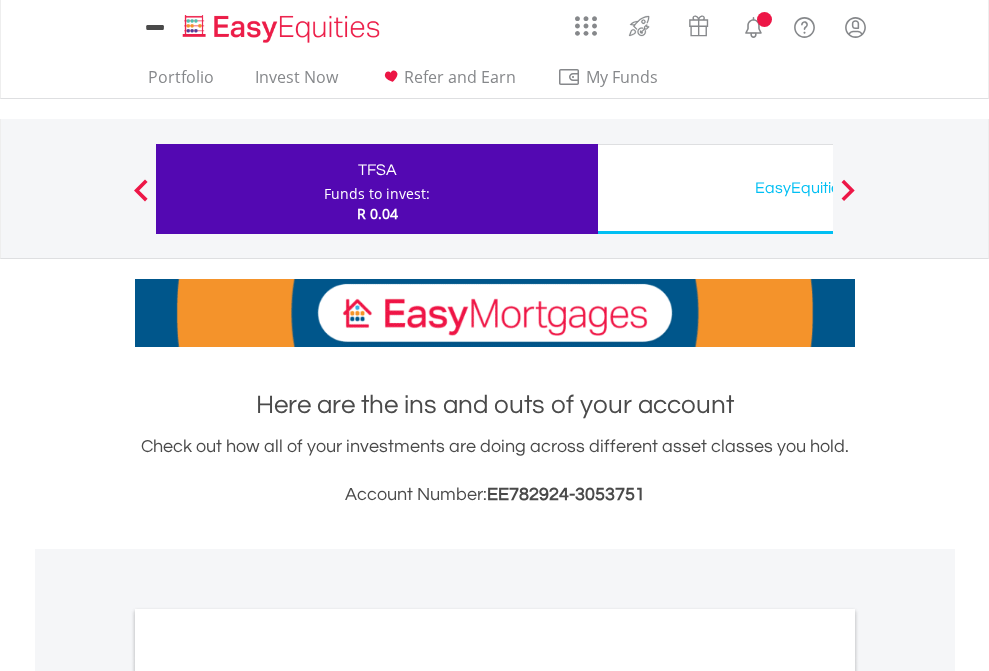 scroll, scrollTop: 0, scrollLeft: 0, axis: both 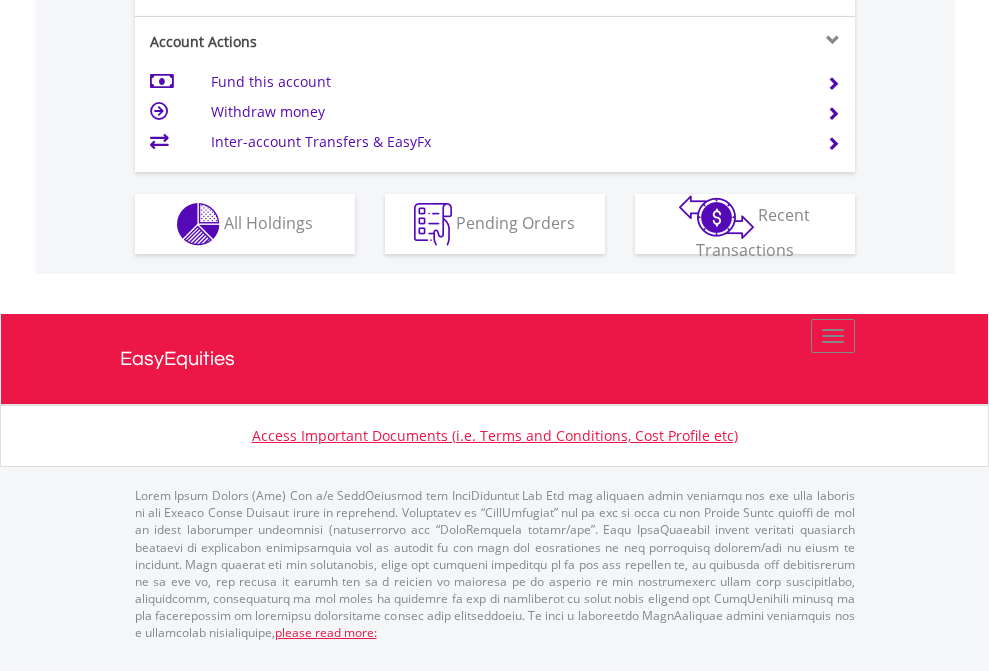 click on "Investment types" at bounding box center [706, -337] 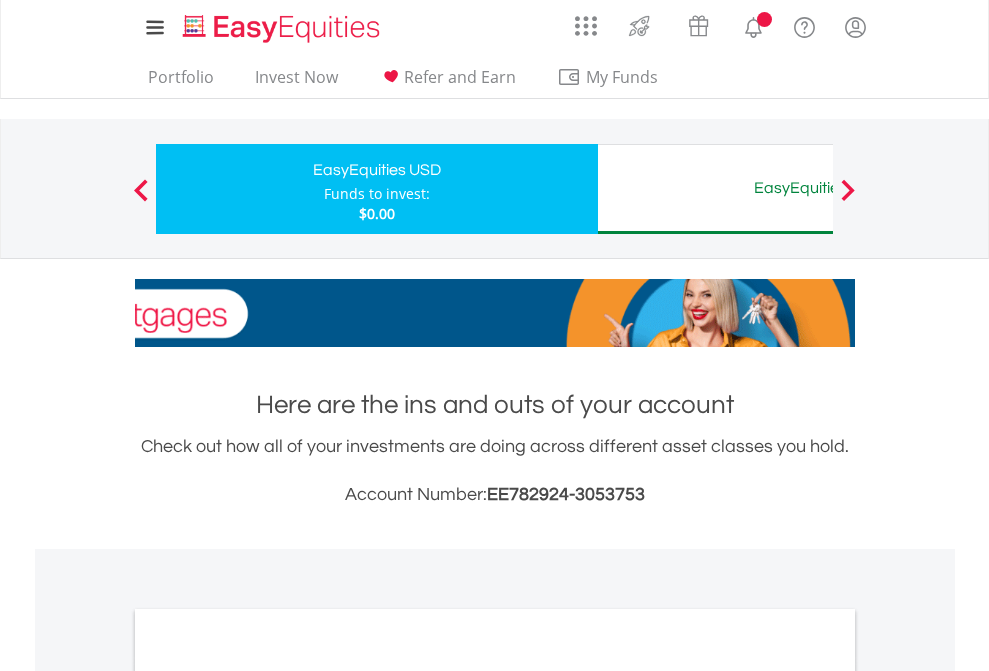 scroll, scrollTop: 0, scrollLeft: 0, axis: both 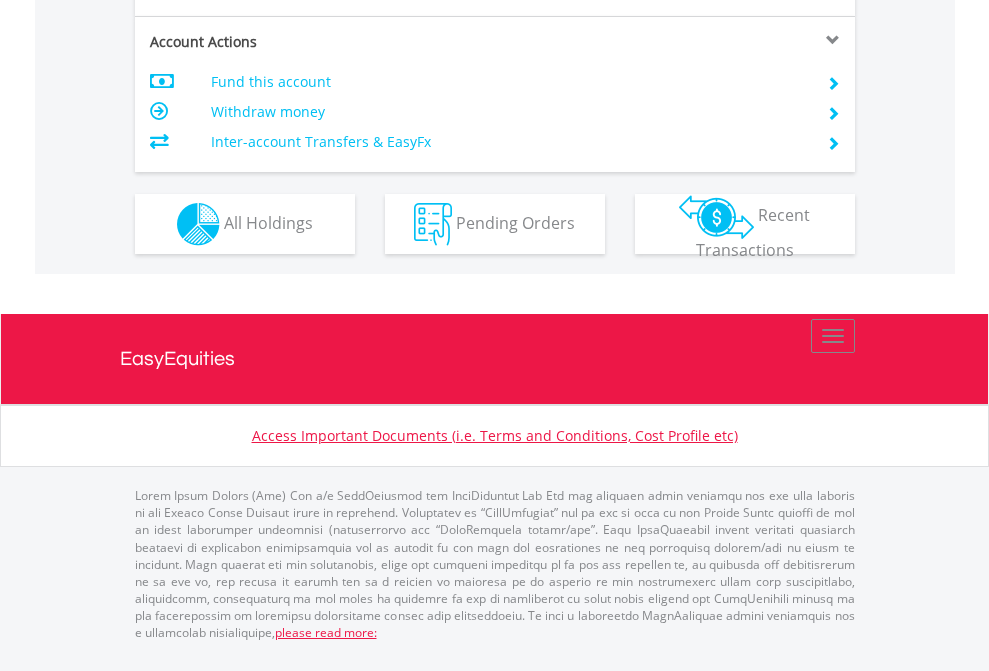 click on "Investment types" at bounding box center (706, -337) 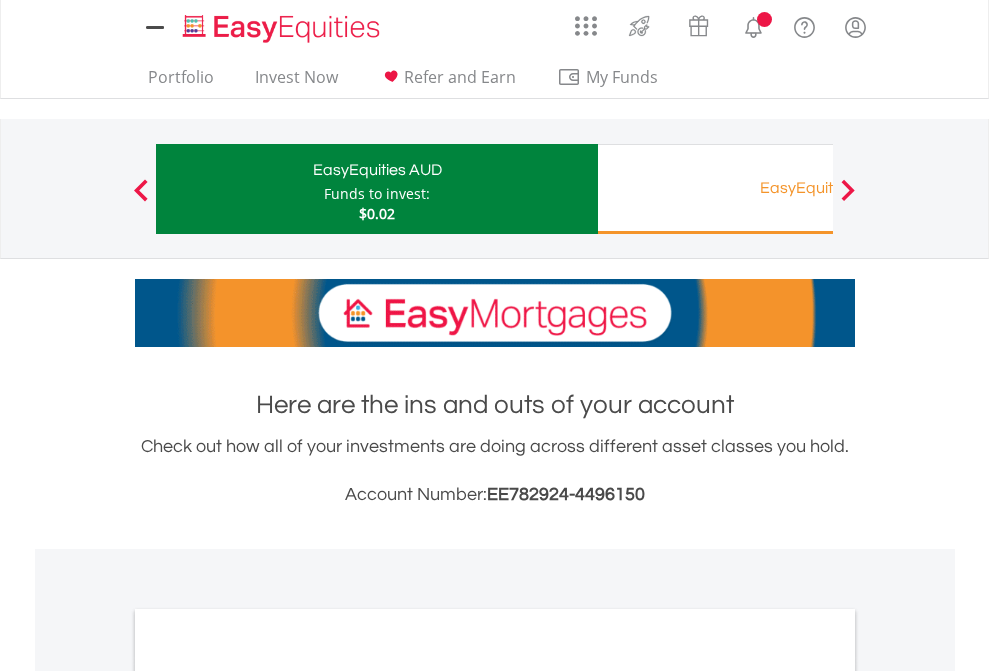 scroll, scrollTop: 0, scrollLeft: 0, axis: both 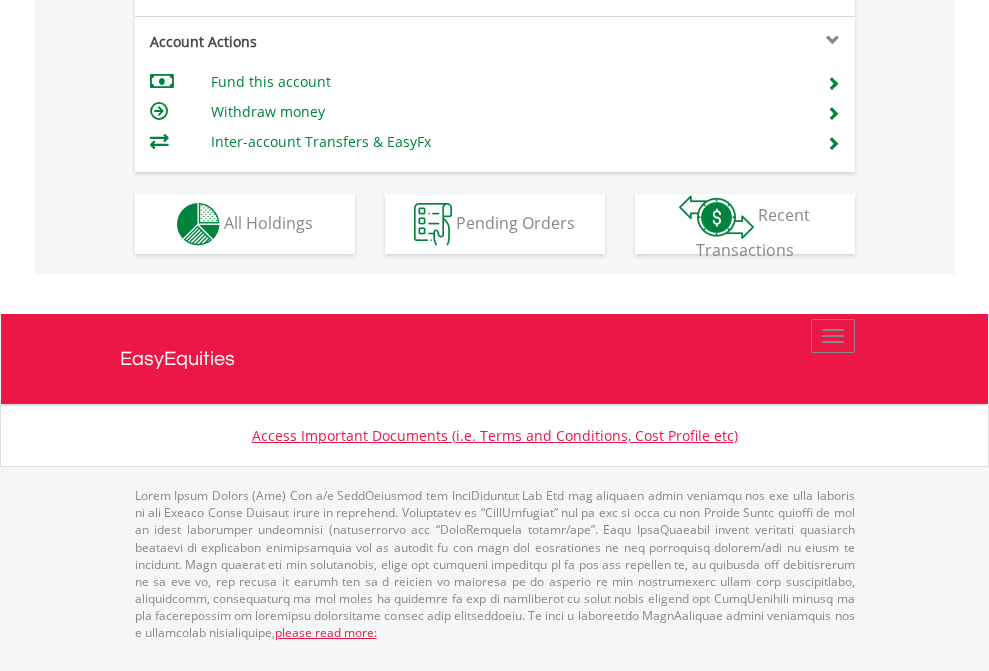 click on "Investment types" at bounding box center [706, -337] 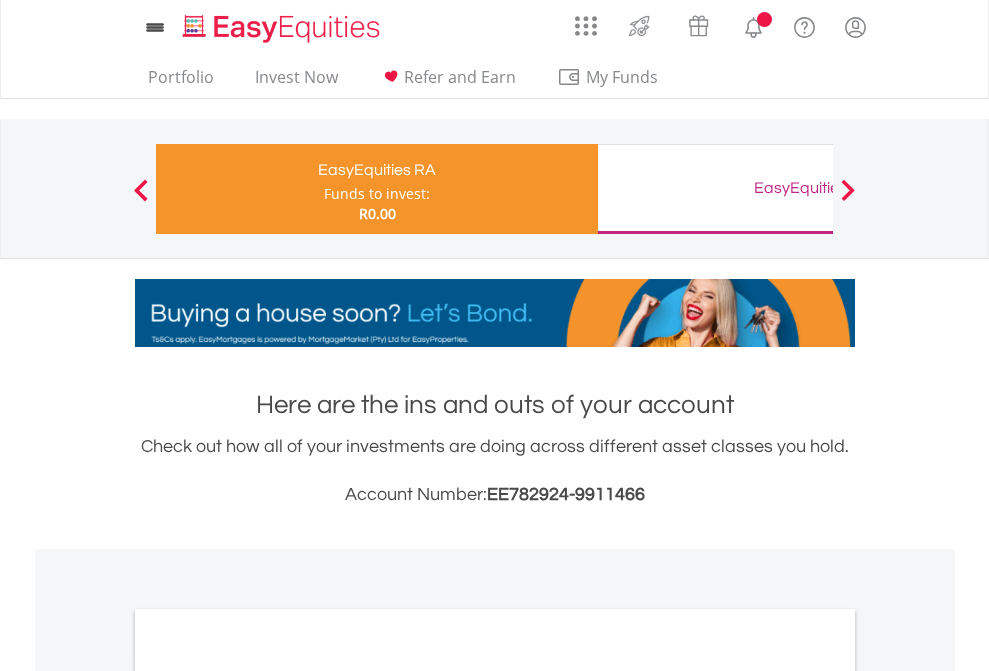scroll, scrollTop: 0, scrollLeft: 0, axis: both 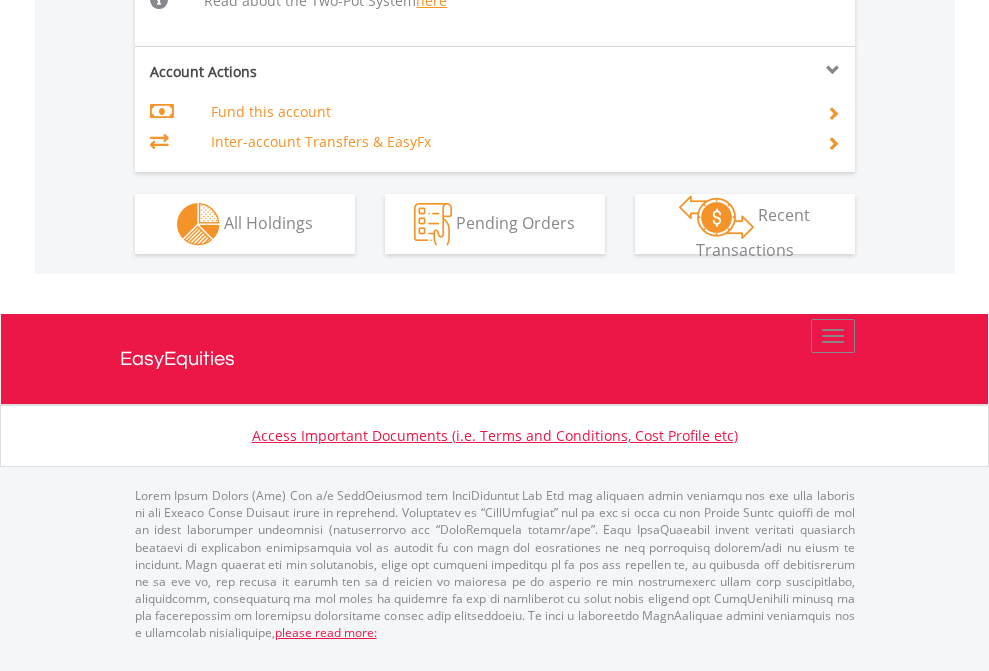 click on "Investment types" at bounding box center (706, -518) 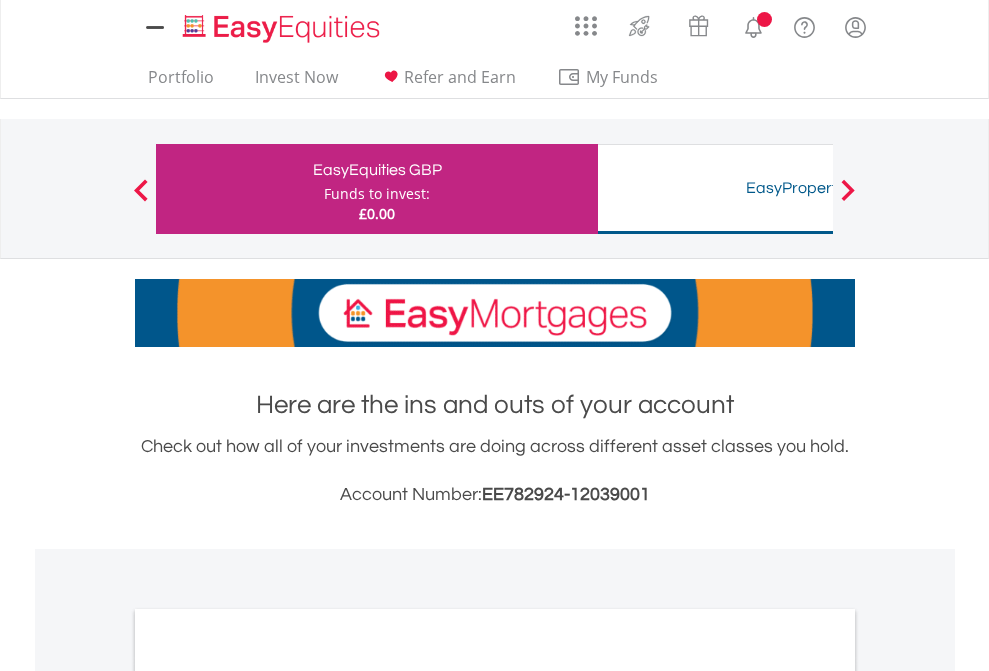 scroll, scrollTop: 0, scrollLeft: 0, axis: both 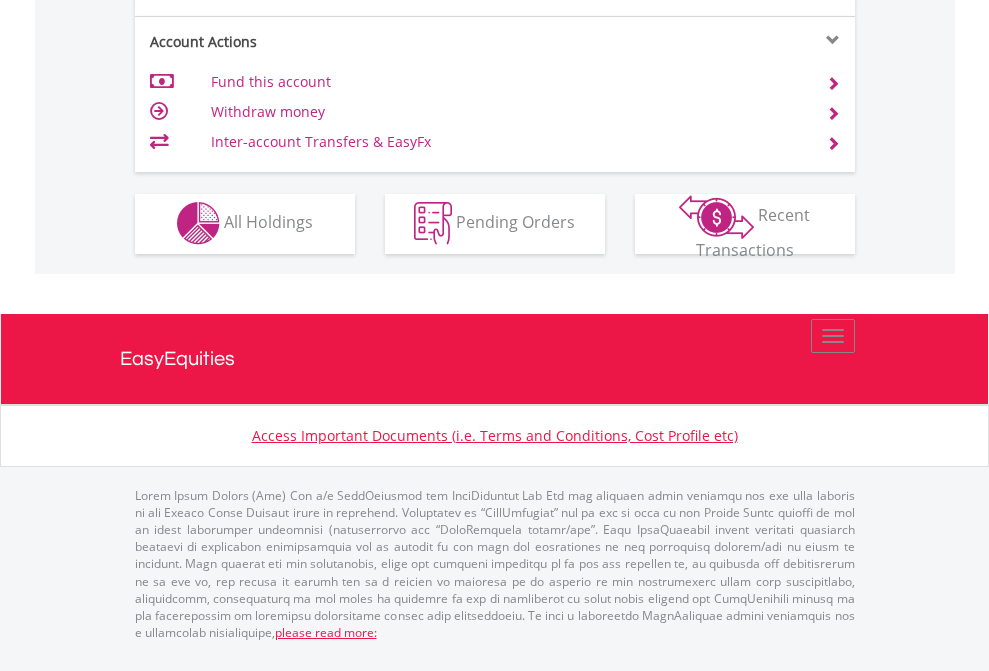 click on "Investment types" at bounding box center [706, -353] 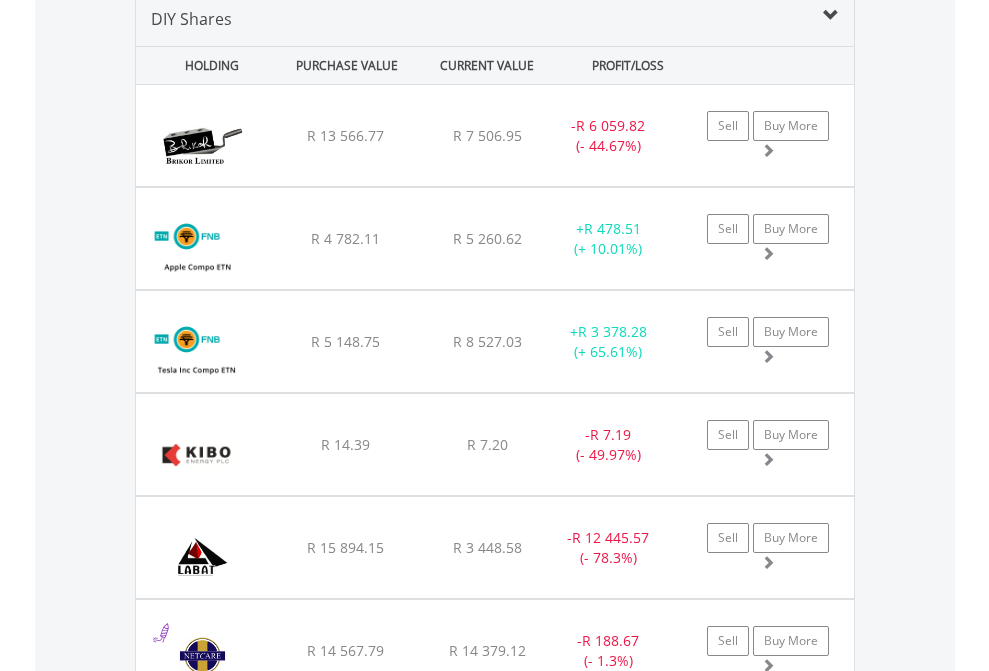 scroll, scrollTop: 1933, scrollLeft: 0, axis: vertical 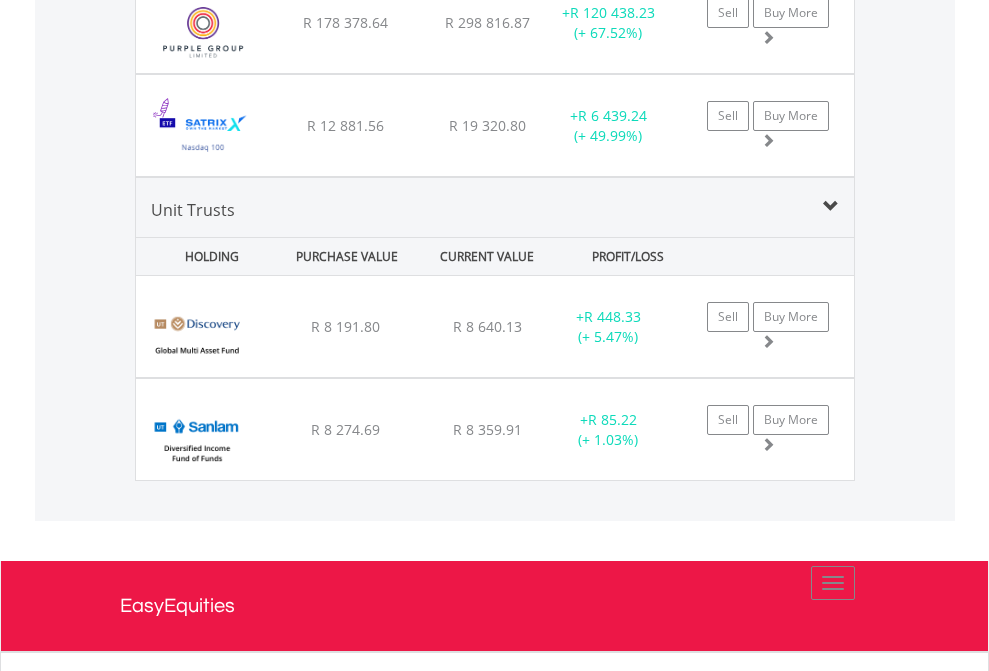 click on "TFSA" at bounding box center (818, -1745) 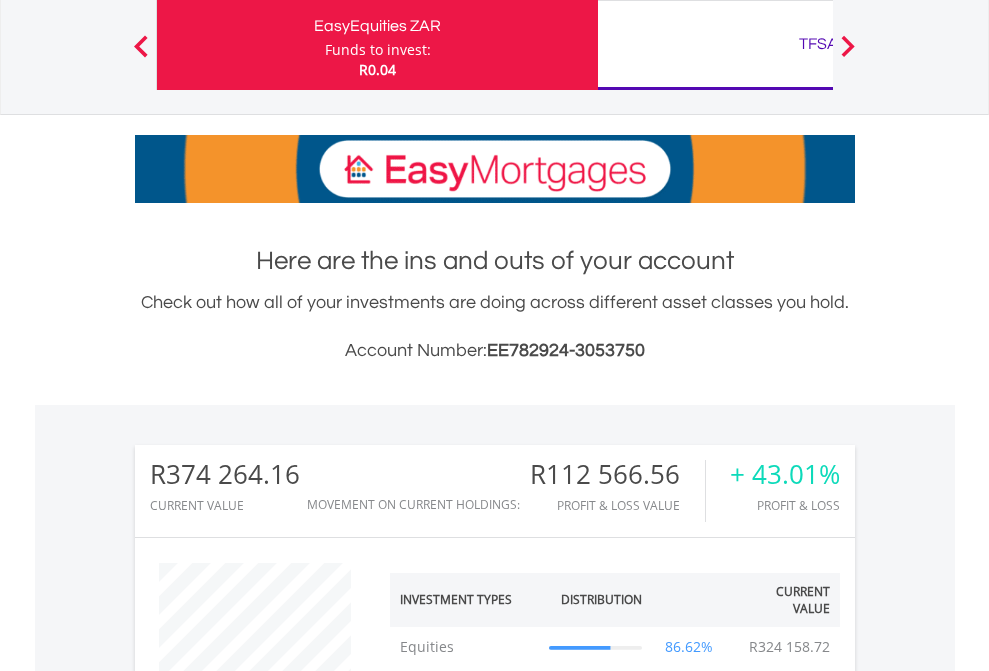 click on "All Holdings" at bounding box center [268, 1482] 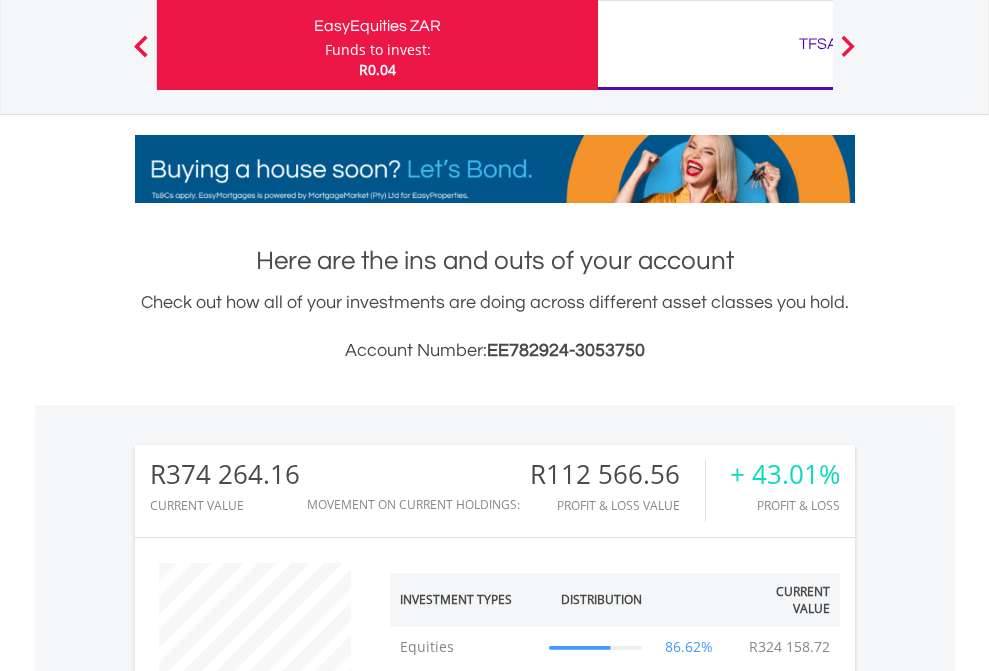 scroll, scrollTop: 1653, scrollLeft: 0, axis: vertical 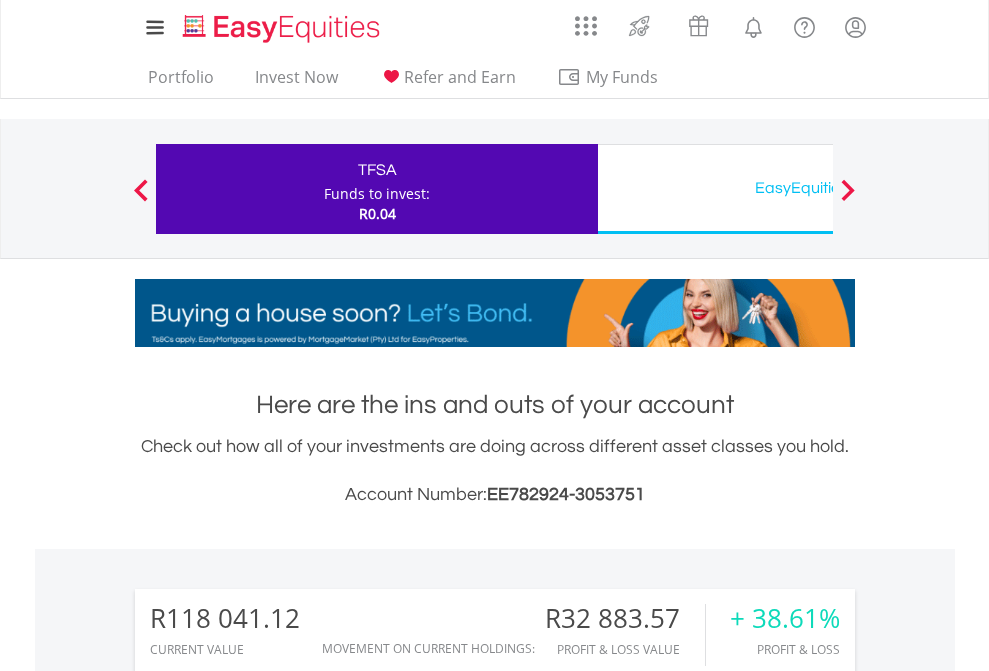 click on "EasyEquities USD" at bounding box center (818, 188) 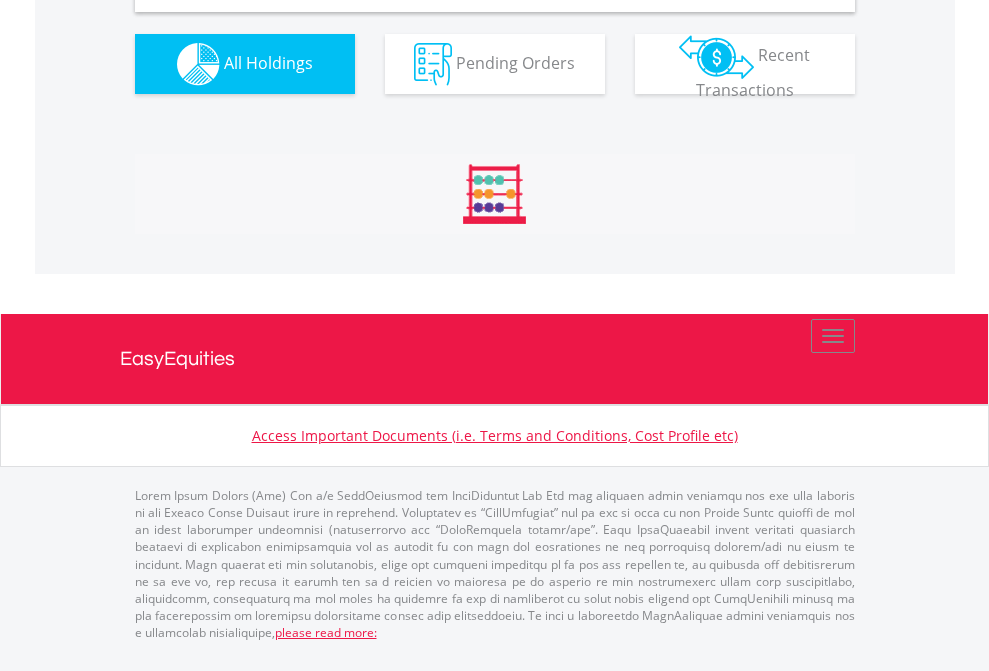 scroll, scrollTop: 1933, scrollLeft: 0, axis: vertical 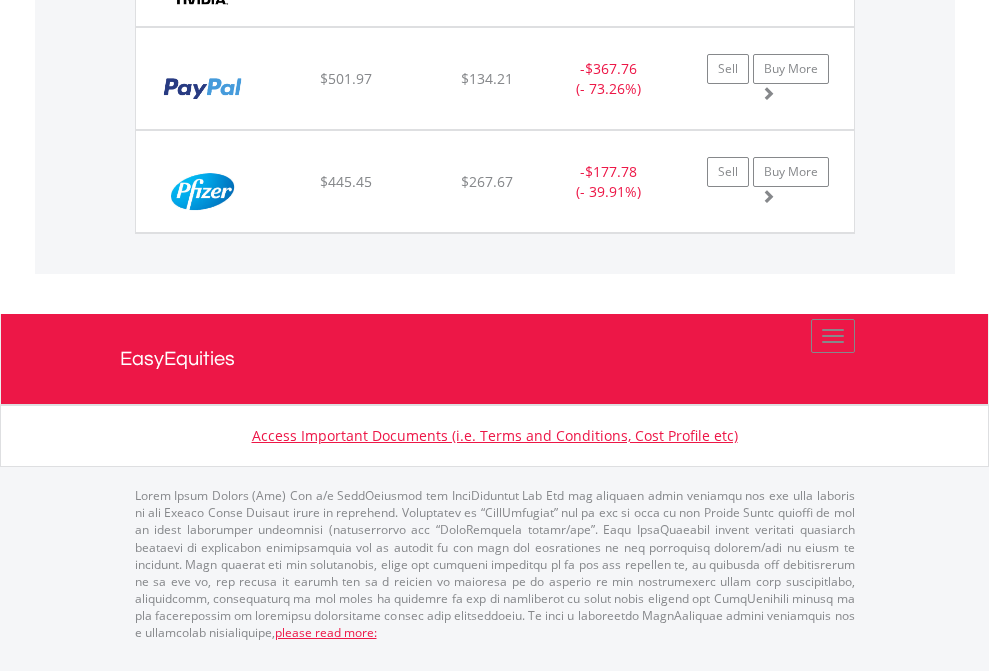 click on "EasyEquities AUD" at bounding box center (818, -1483) 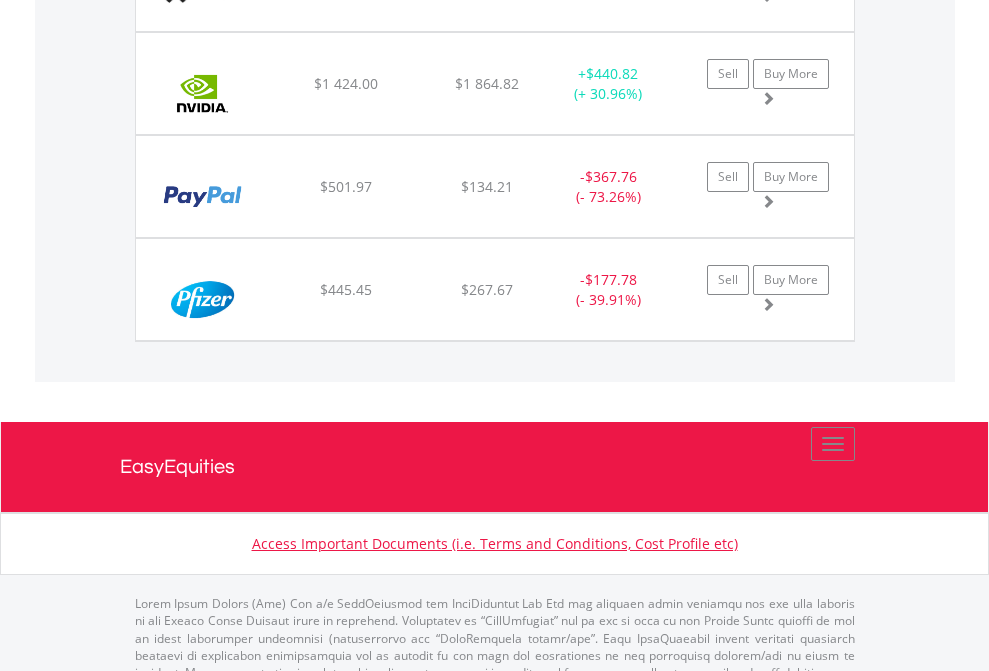 scroll, scrollTop: 144, scrollLeft: 0, axis: vertical 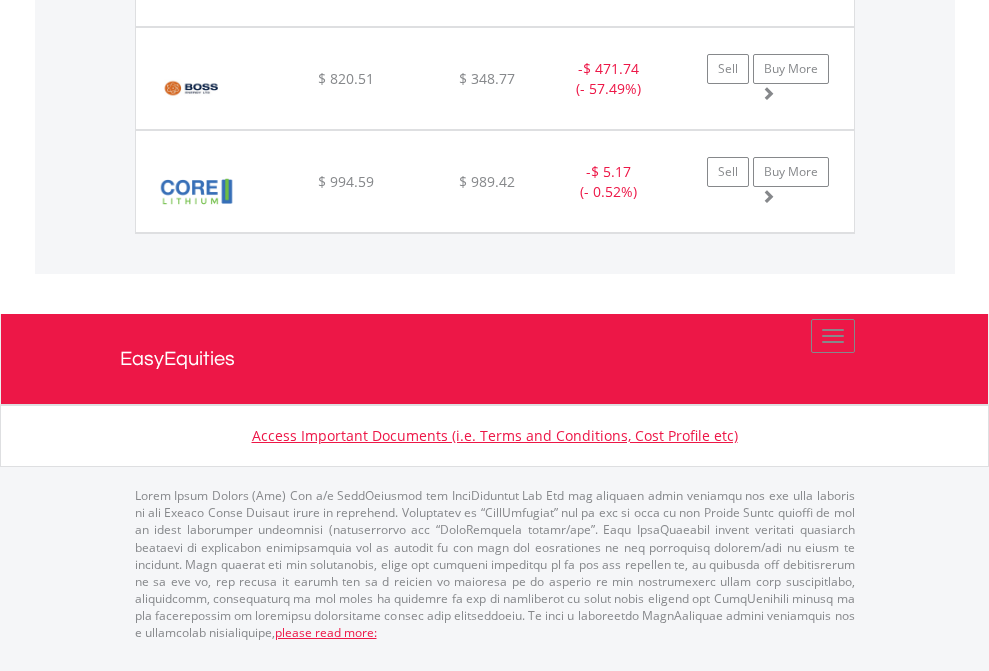click on "EasyEquities RA" at bounding box center [818, -1277] 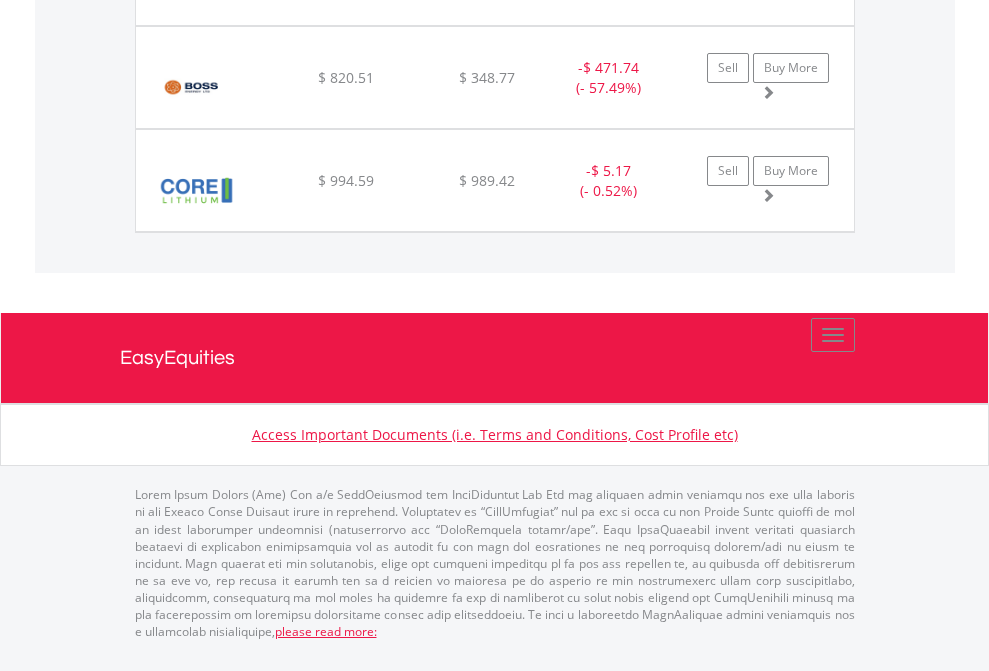 scroll, scrollTop: 144, scrollLeft: 0, axis: vertical 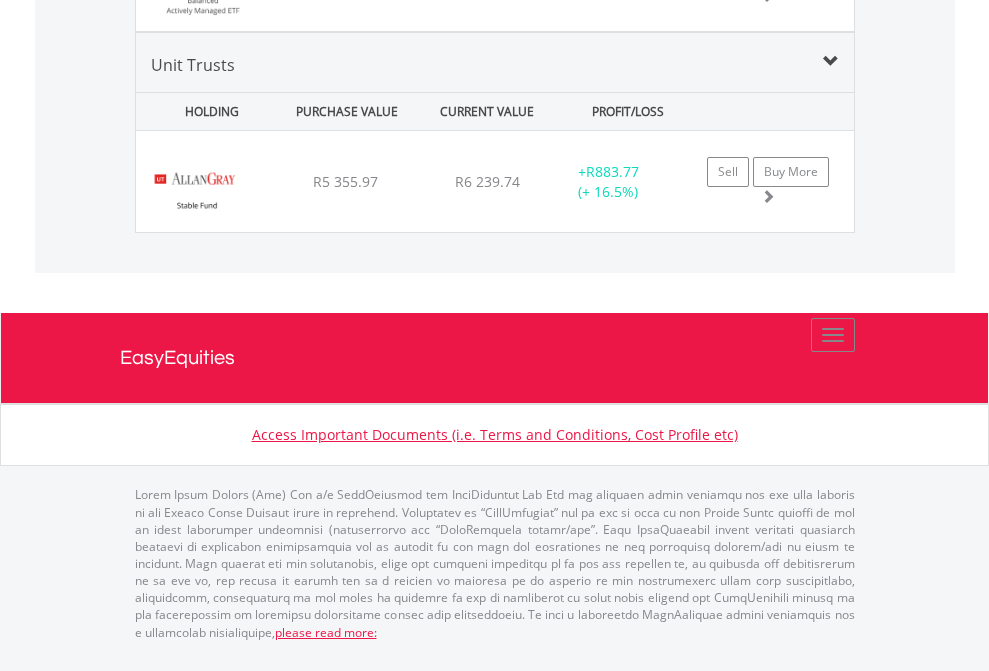 click on "EasyEquities GBP" at bounding box center [818, -1589] 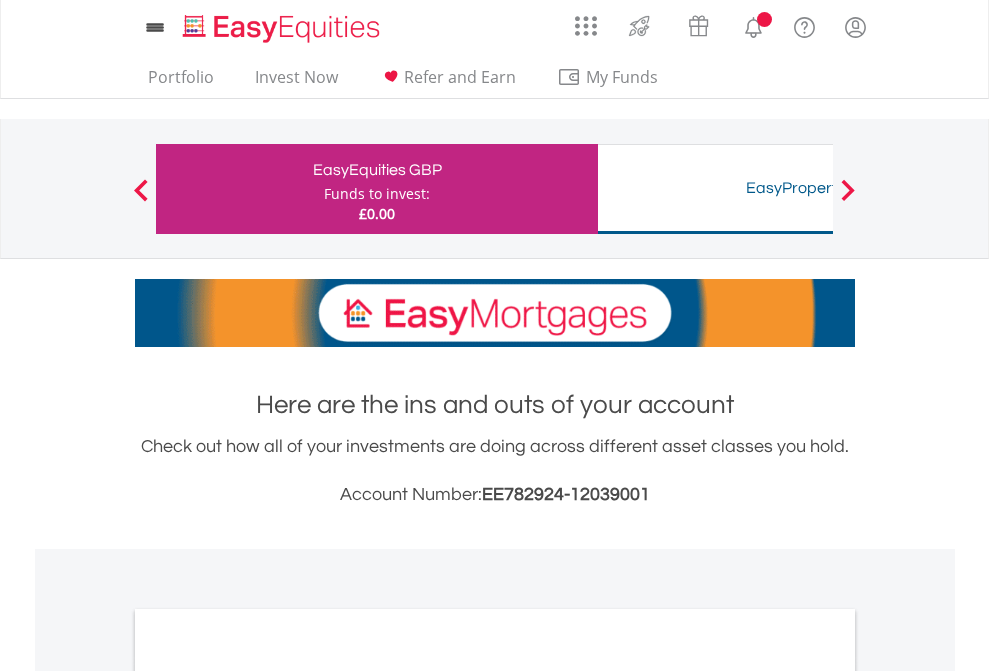 scroll, scrollTop: 1202, scrollLeft: 0, axis: vertical 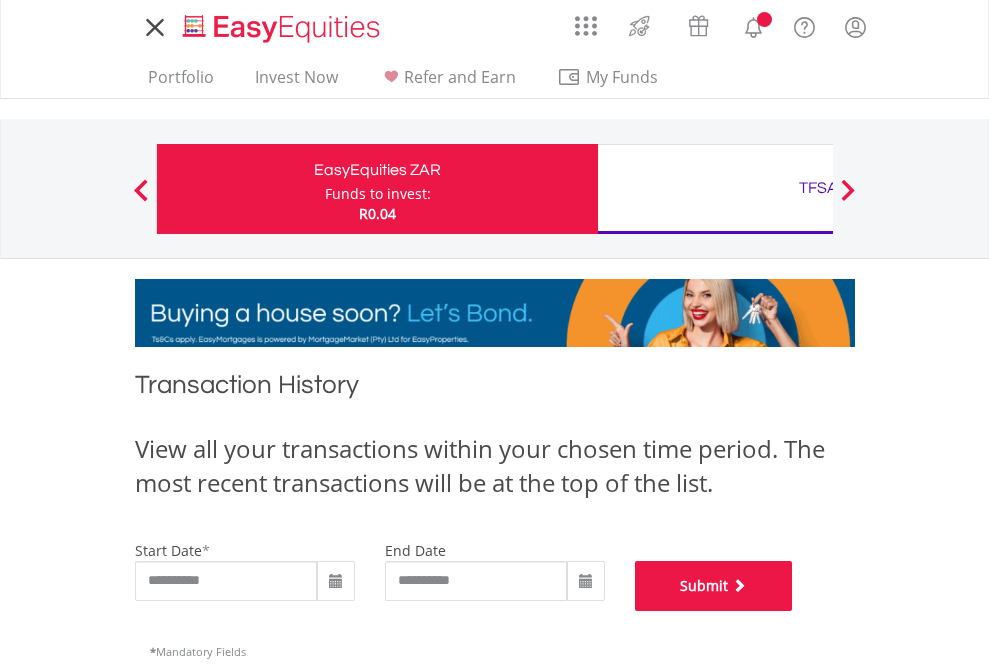 click on "Submit" at bounding box center (714, 586) 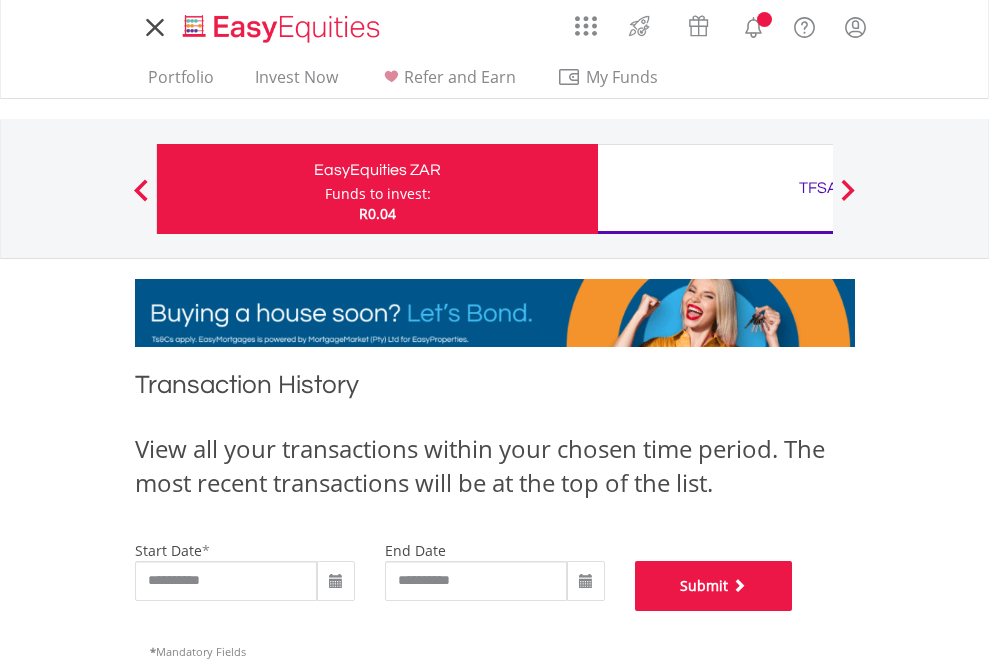 scroll, scrollTop: 811, scrollLeft: 0, axis: vertical 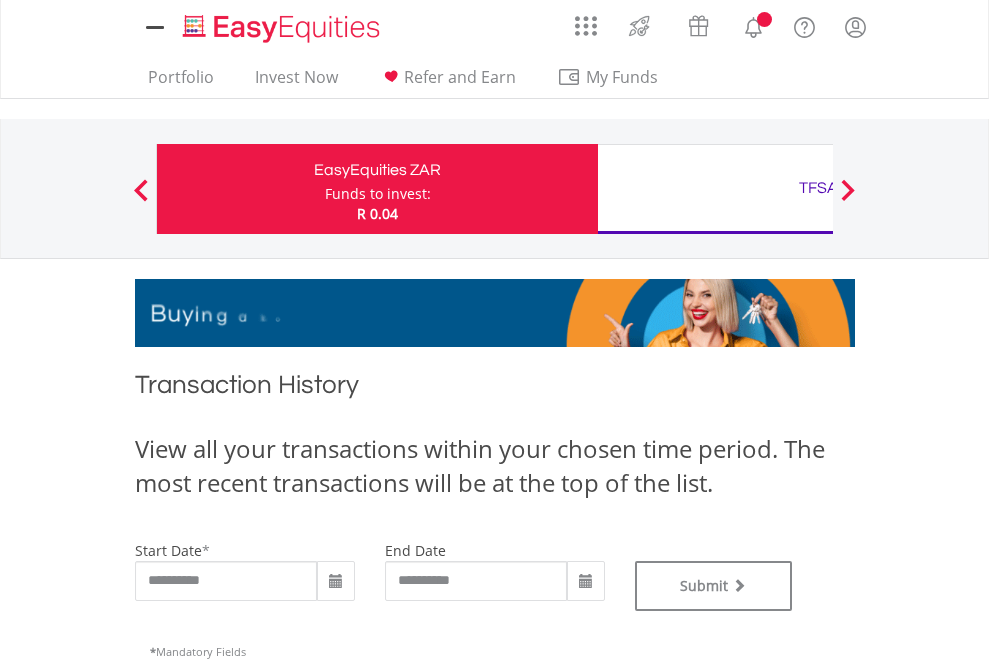 click on "TFSA" at bounding box center (818, 188) 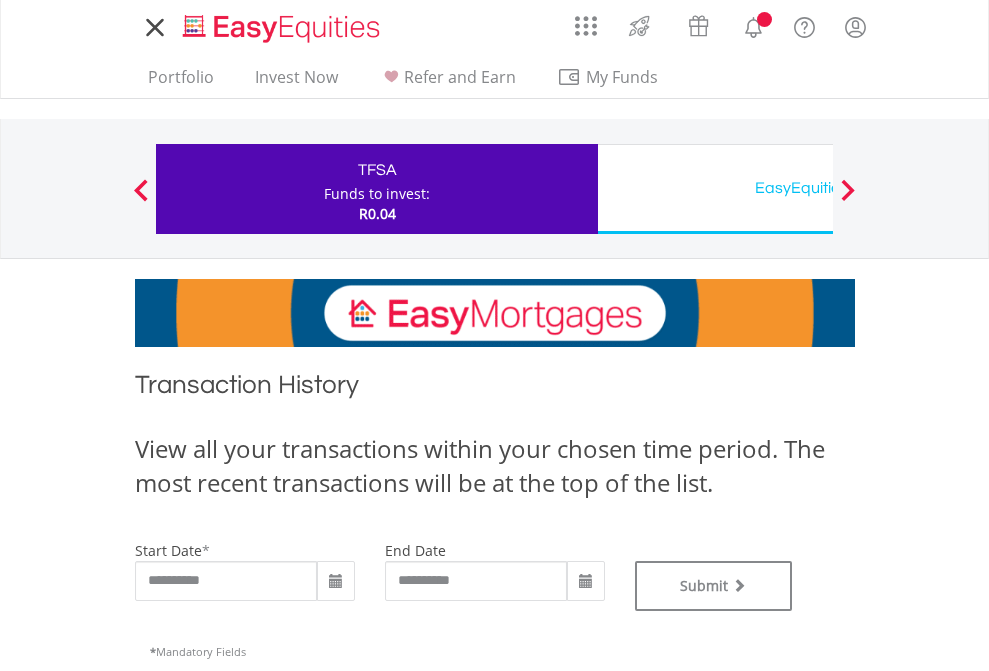 scroll, scrollTop: 0, scrollLeft: 0, axis: both 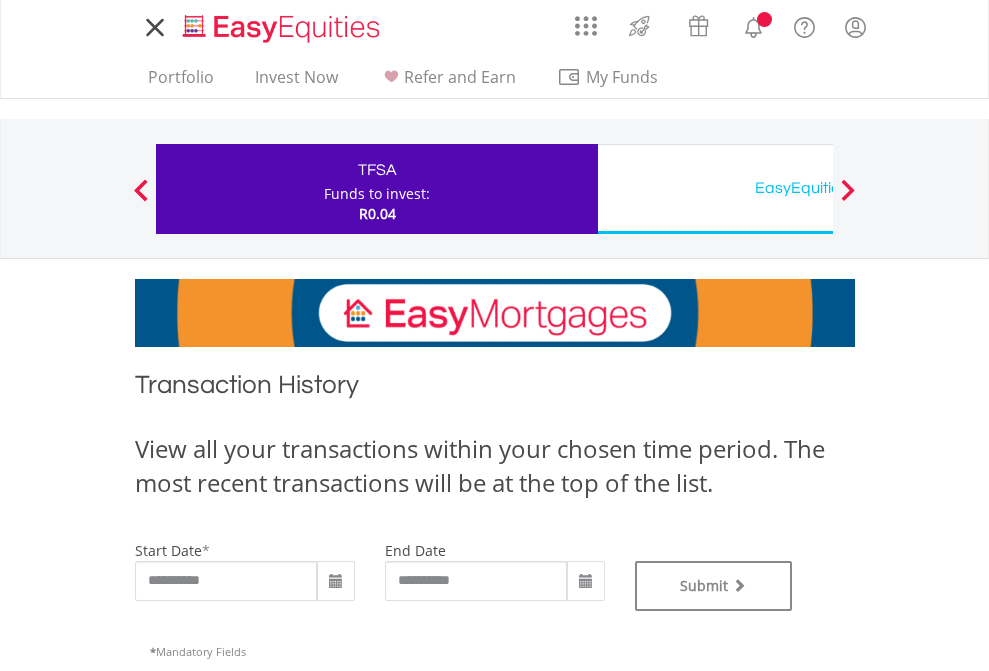 type on "**********" 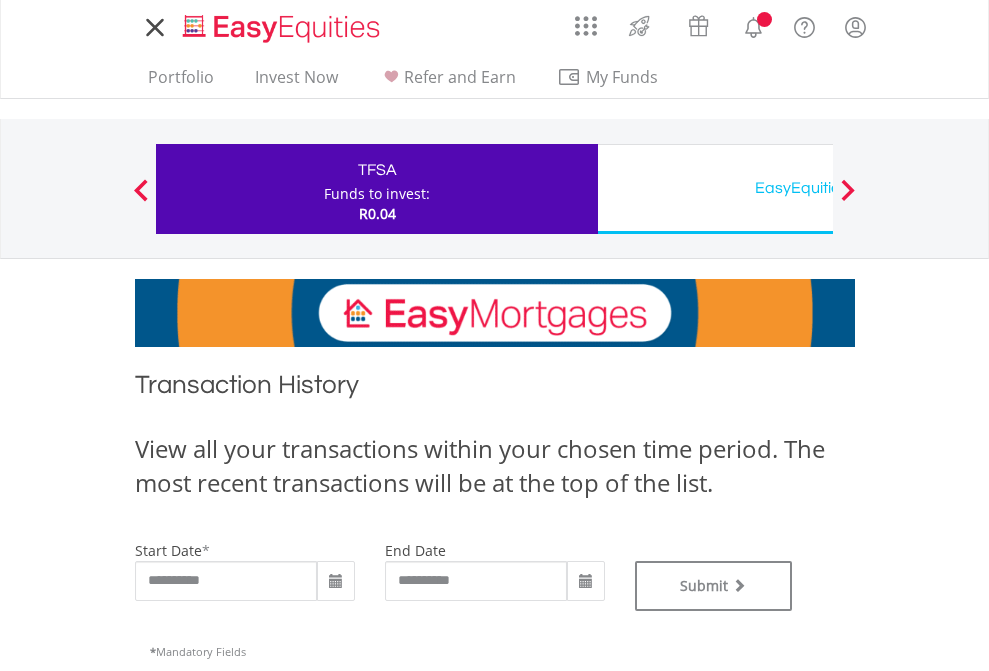 type on "**********" 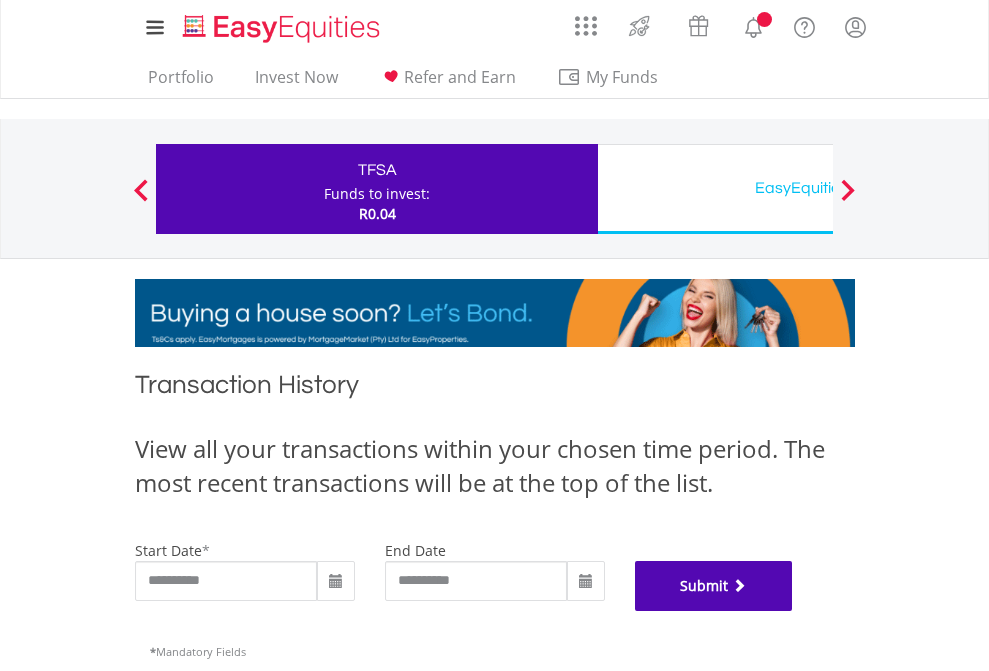 click on "Submit" at bounding box center [714, 586] 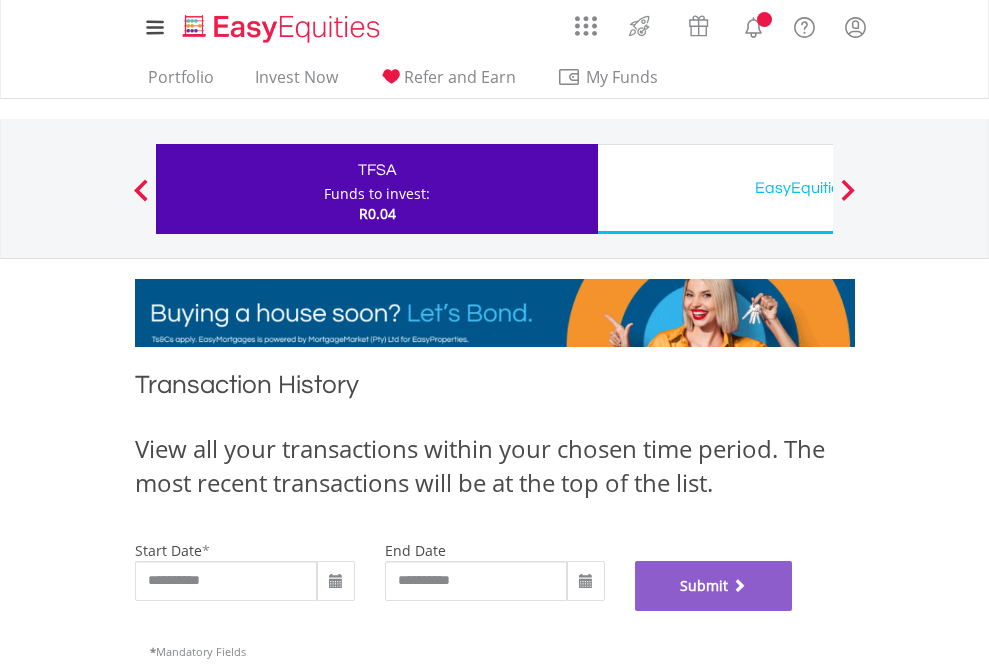 scroll, scrollTop: 811, scrollLeft: 0, axis: vertical 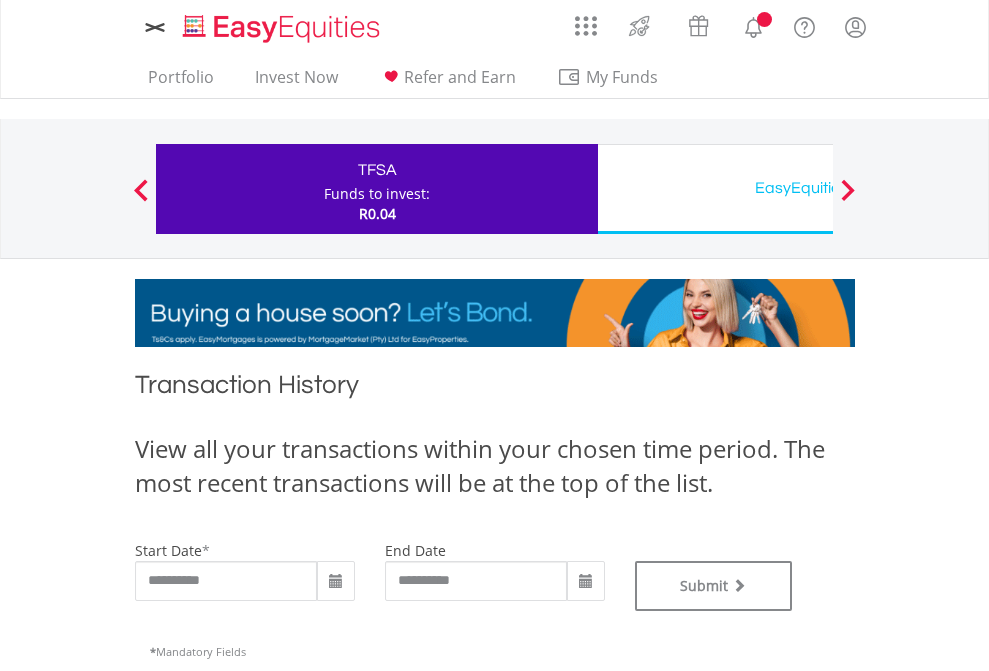 click on "EasyEquities USD" at bounding box center [818, 188] 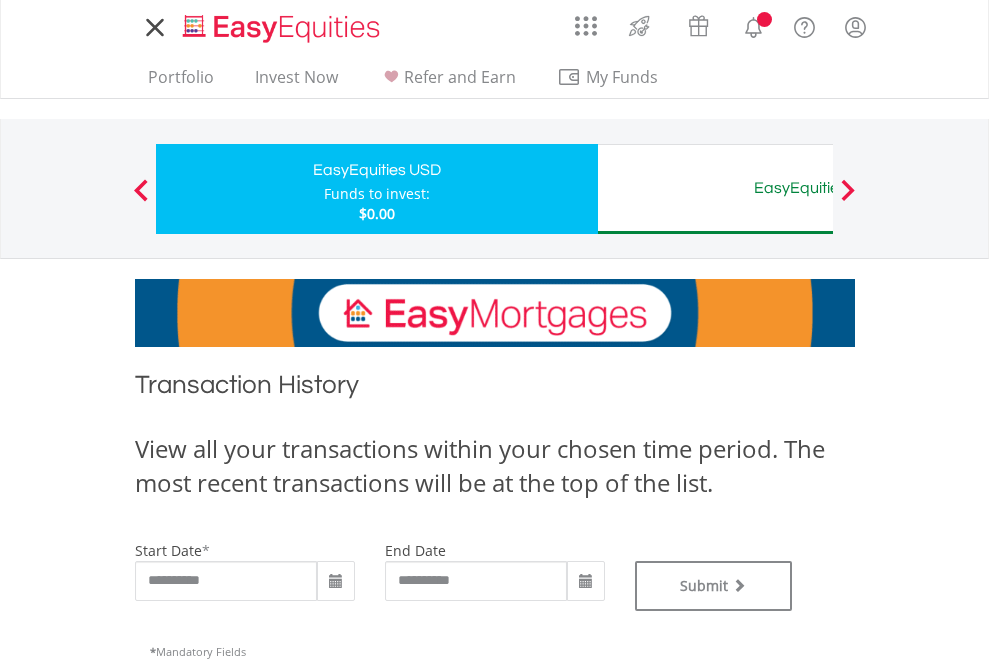 scroll, scrollTop: 0, scrollLeft: 0, axis: both 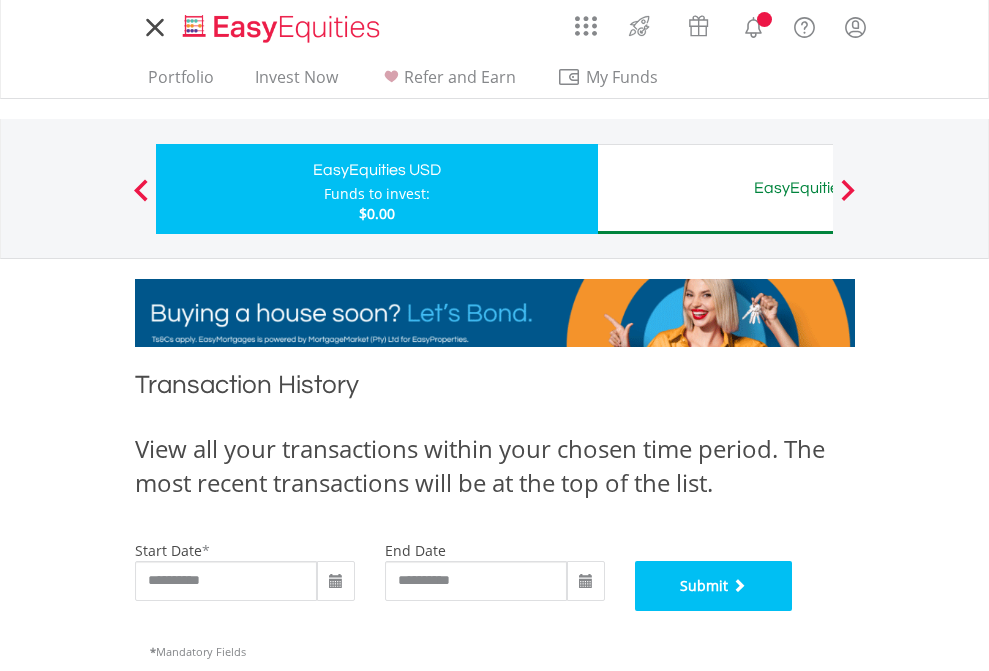 click on "Submit" at bounding box center (714, 586) 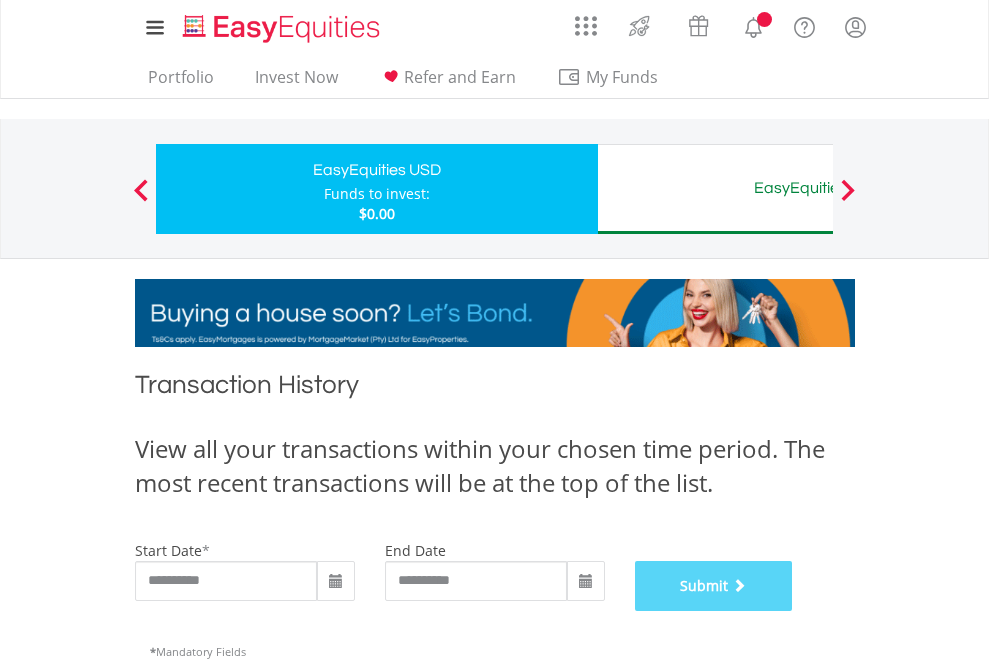 scroll, scrollTop: 811, scrollLeft: 0, axis: vertical 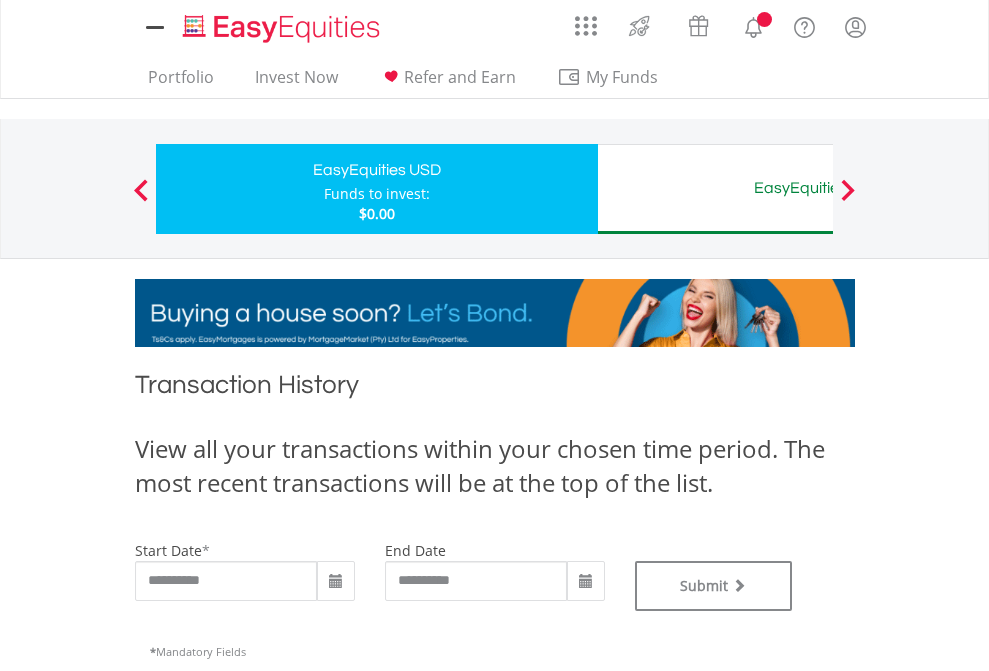 click on "EasyEquities AUD" at bounding box center (818, 188) 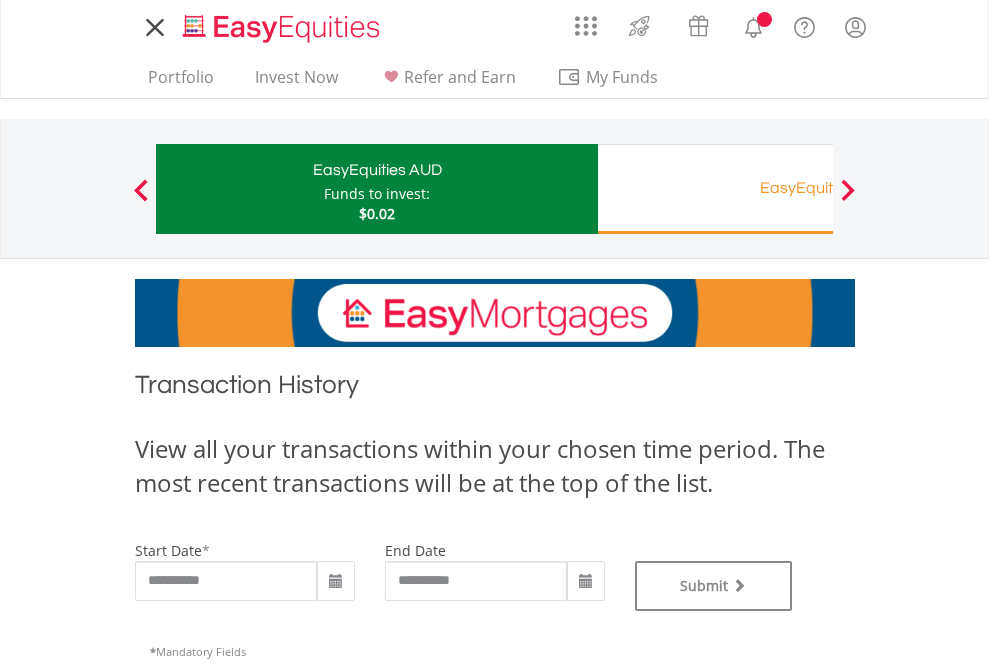 scroll, scrollTop: 0, scrollLeft: 0, axis: both 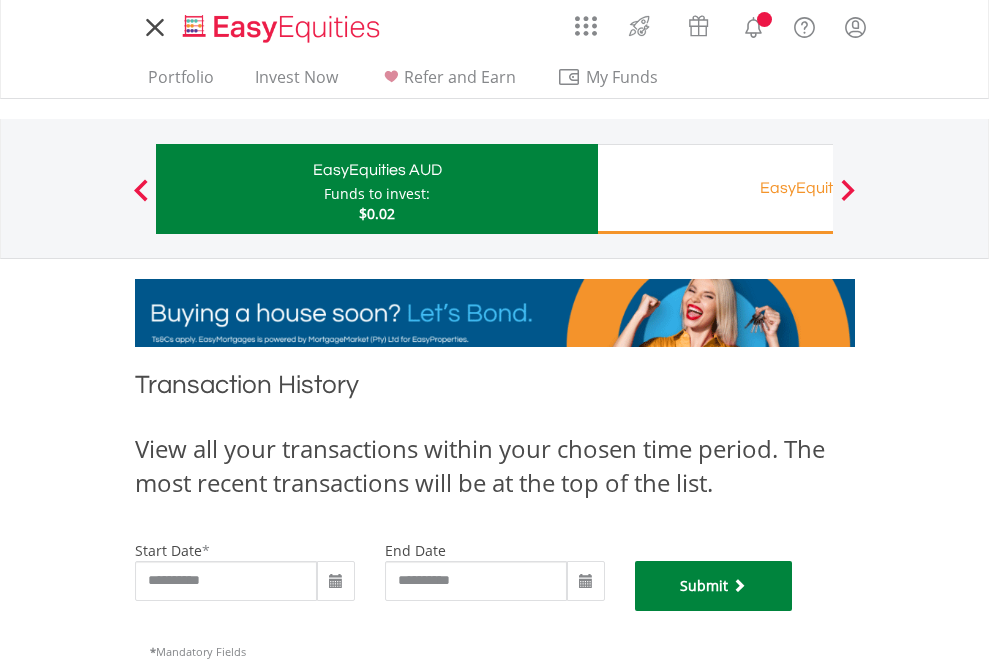 click on "Submit" at bounding box center [714, 586] 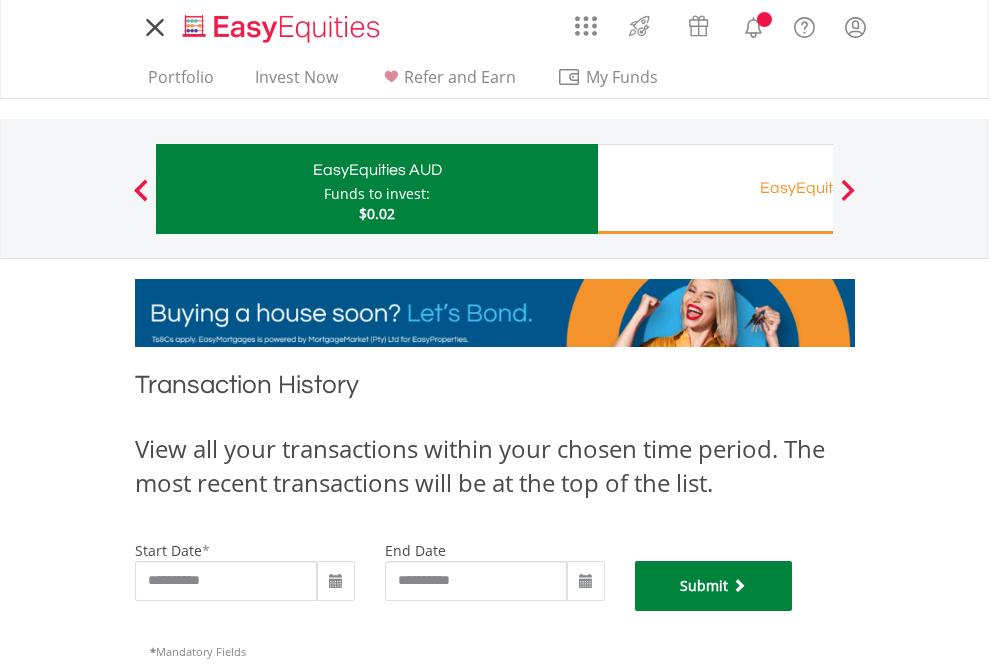 scroll, scrollTop: 811, scrollLeft: 0, axis: vertical 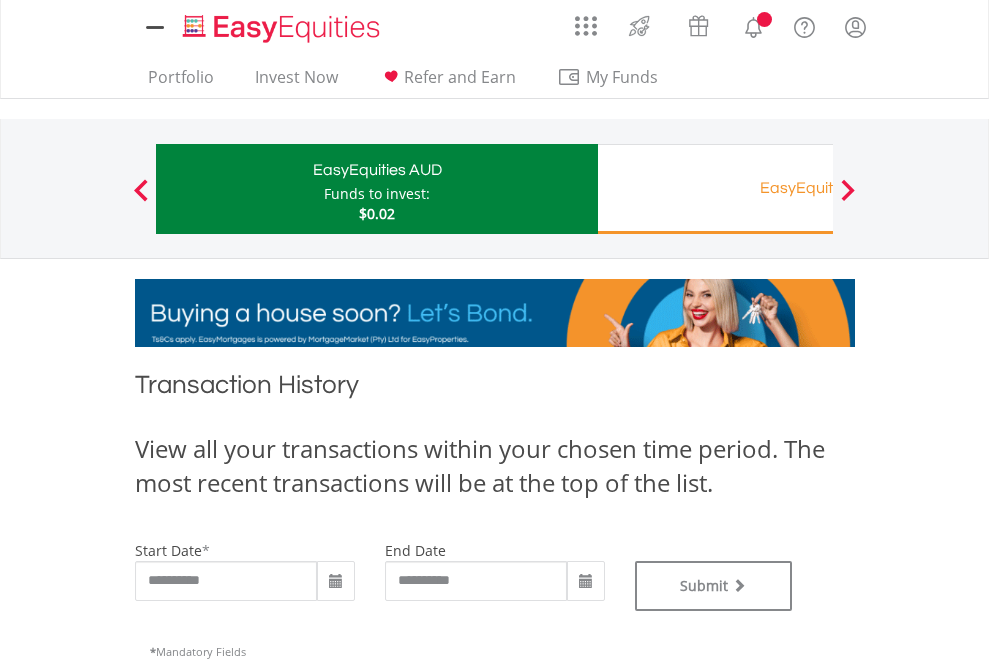 click on "EasyEquities RA" at bounding box center (818, 188) 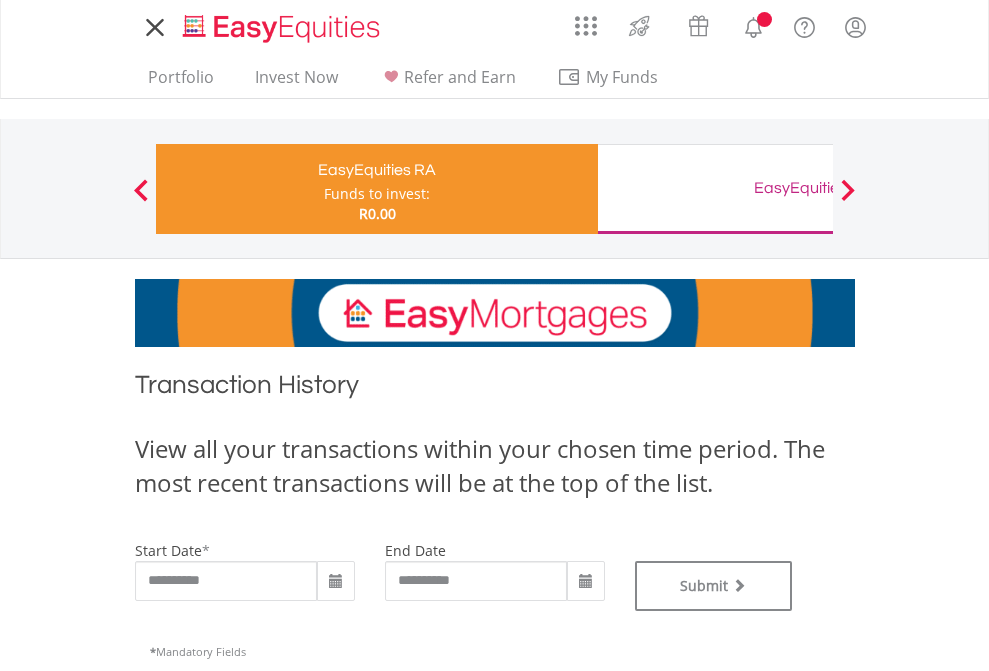 scroll, scrollTop: 0, scrollLeft: 0, axis: both 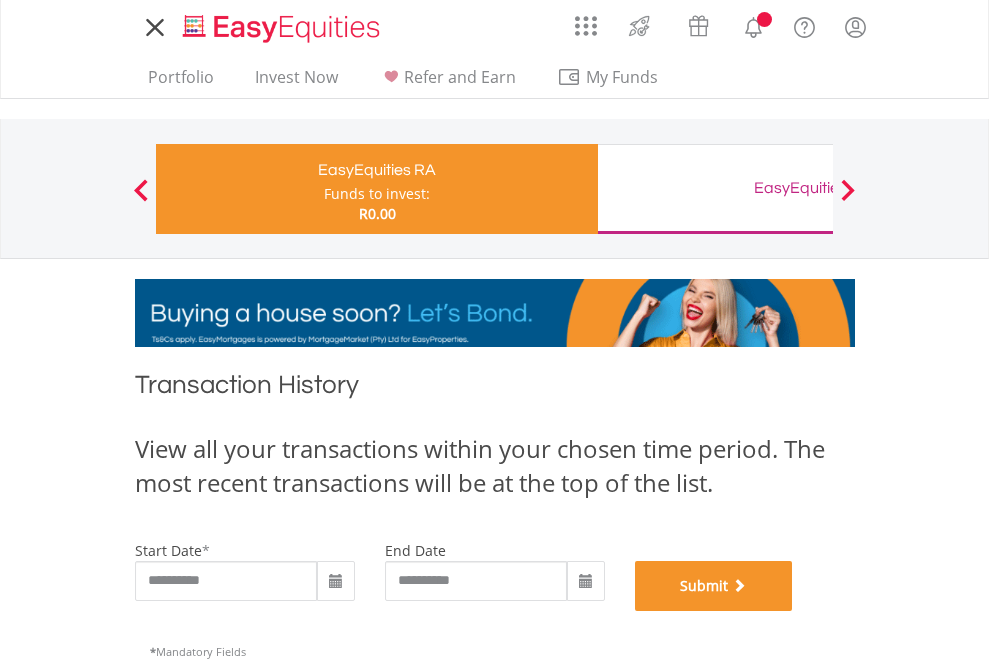 click on "Submit" at bounding box center (714, 586) 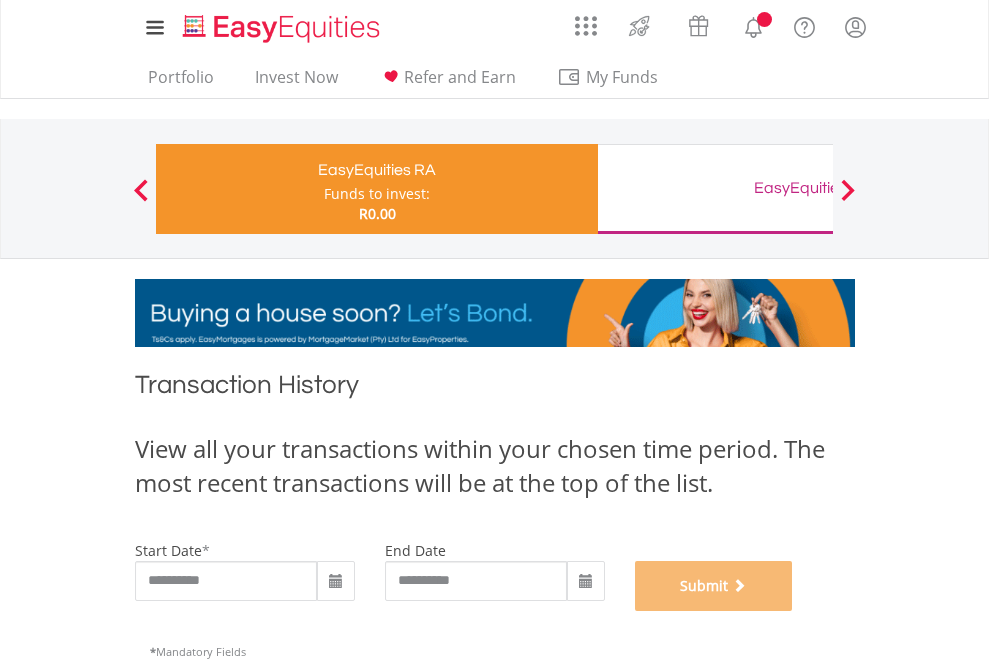 scroll, scrollTop: 811, scrollLeft: 0, axis: vertical 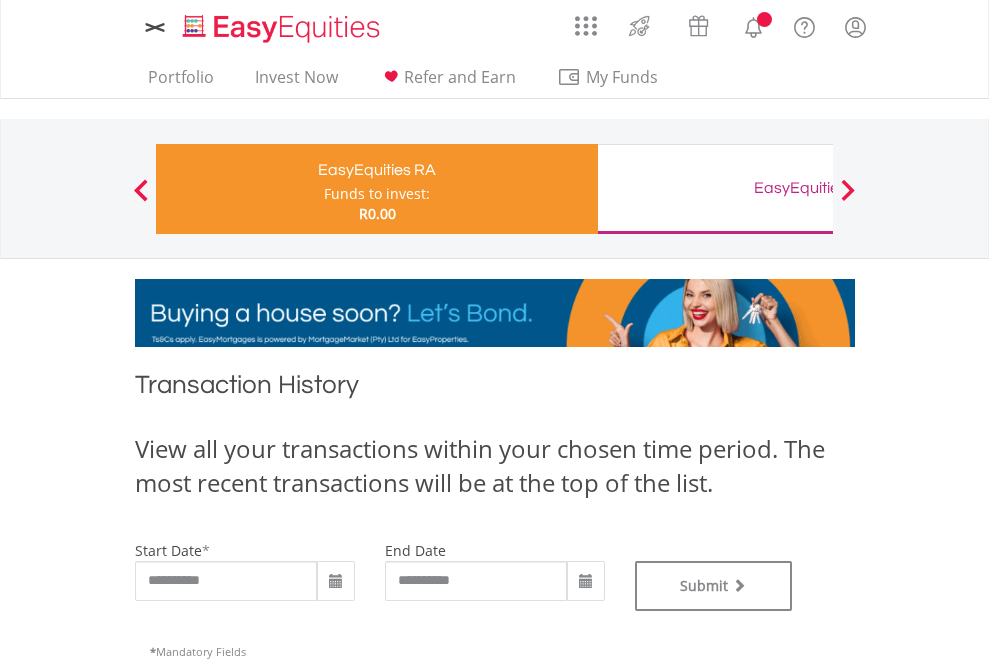 click on "EasyEquities GBP" at bounding box center (818, 188) 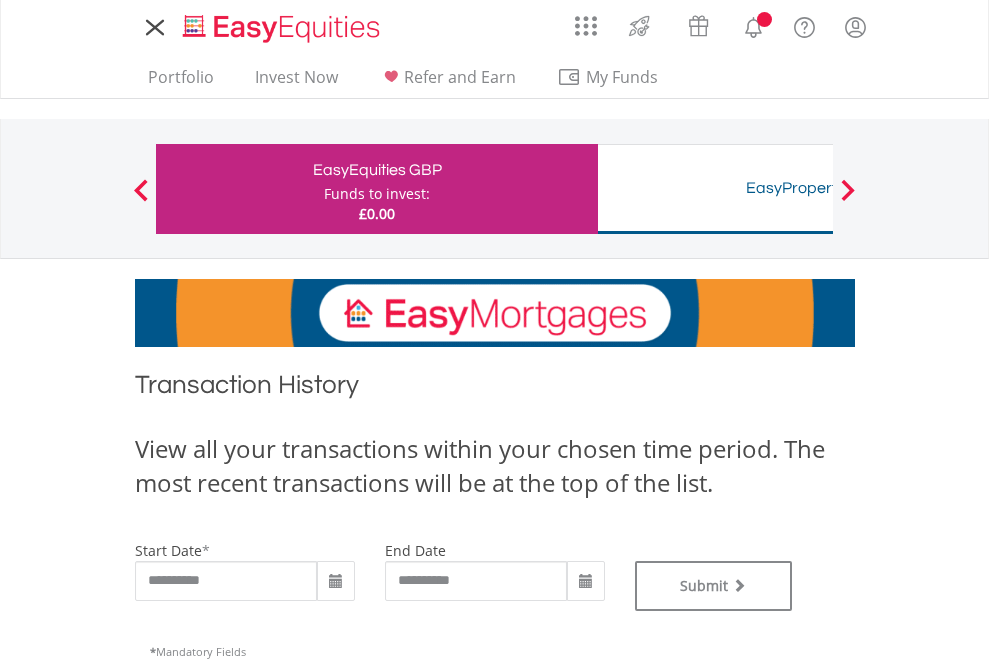 scroll, scrollTop: 0, scrollLeft: 0, axis: both 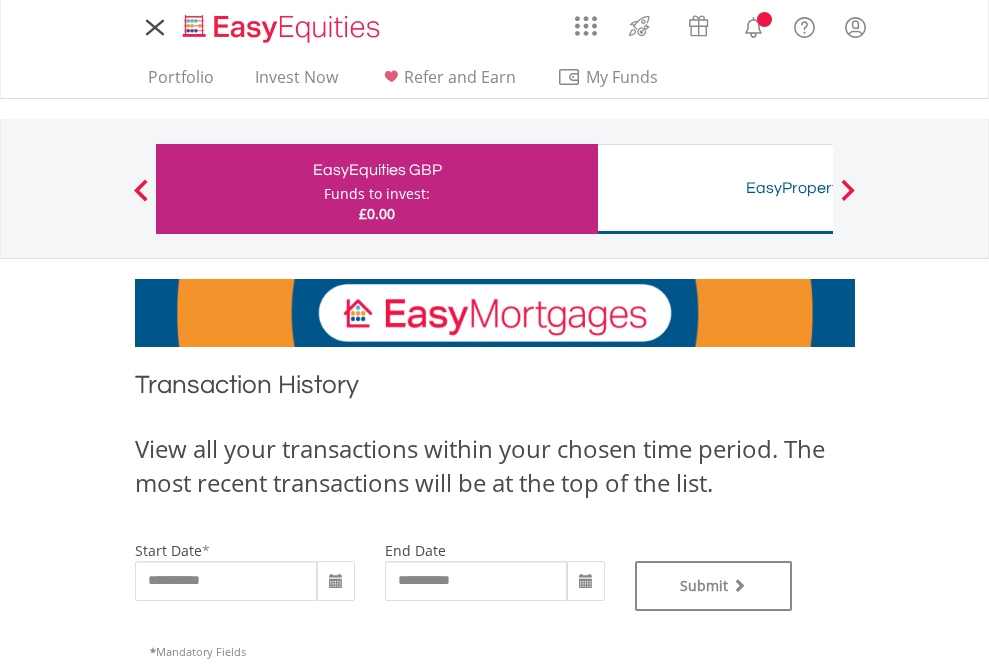 type on "**********" 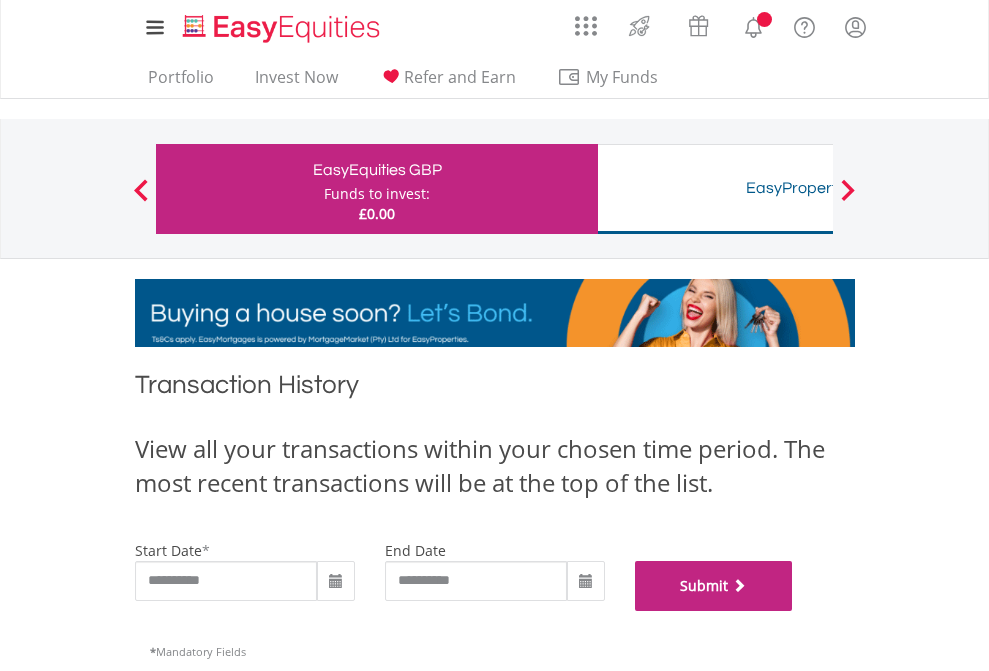 click on "Submit" at bounding box center [714, 586] 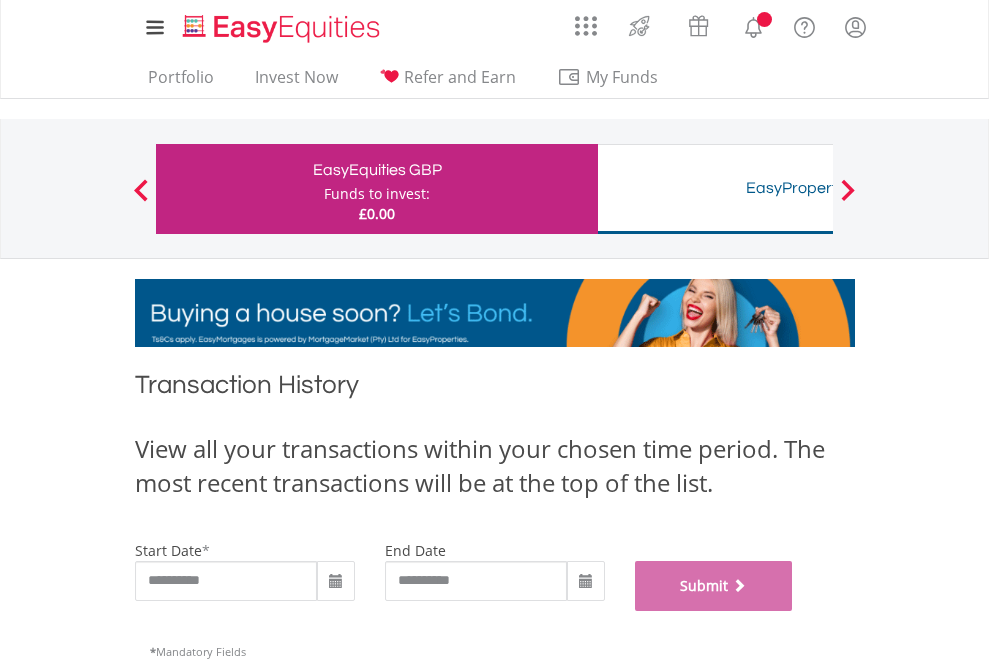 scroll, scrollTop: 811, scrollLeft: 0, axis: vertical 